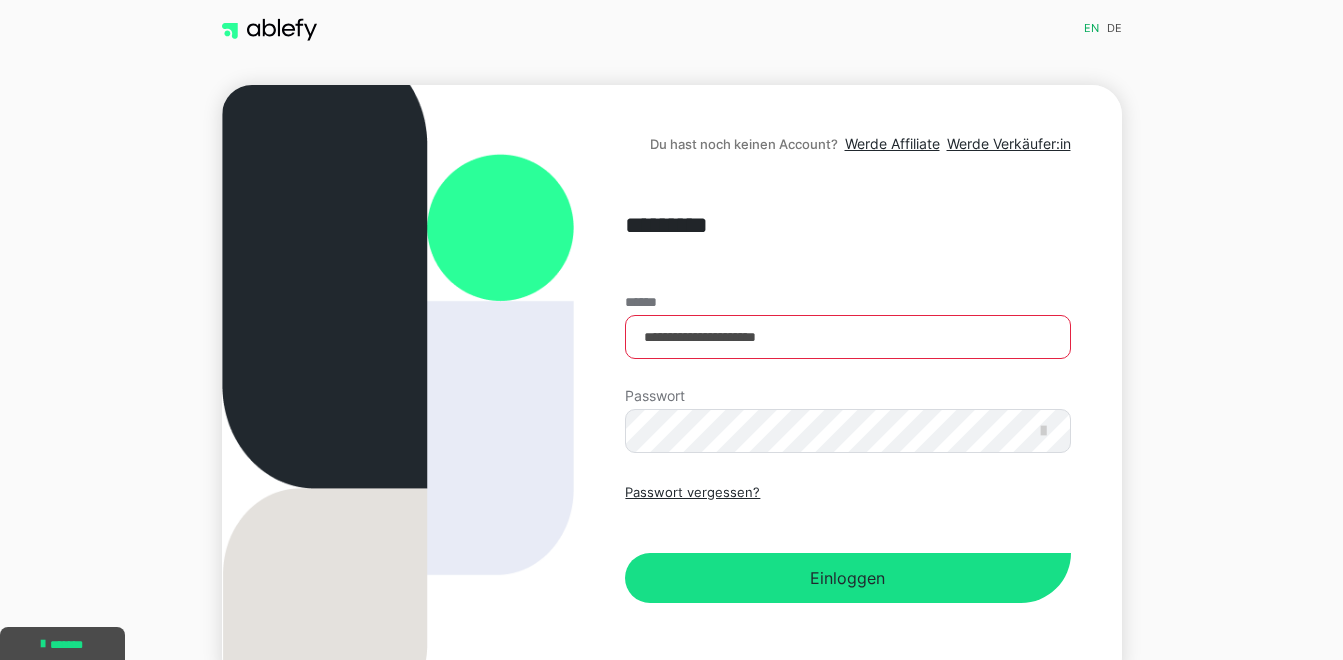 click on "Einloggen" at bounding box center [847, 578] 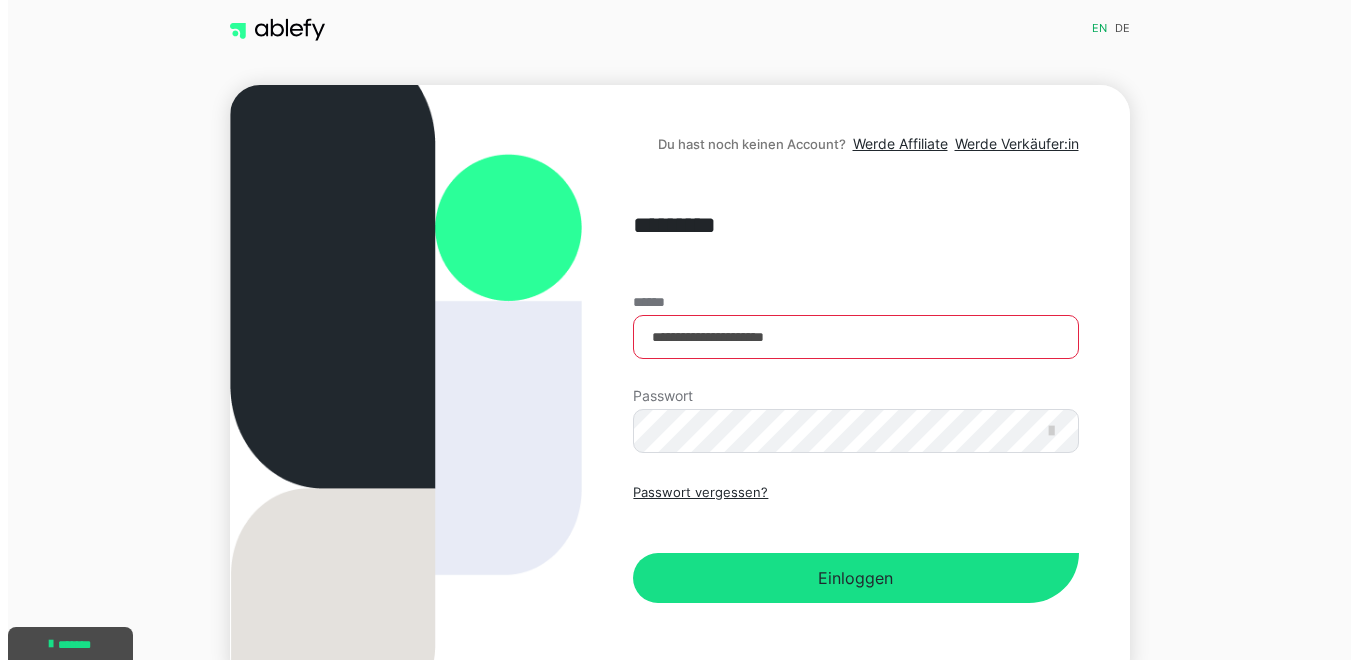 scroll, scrollTop: 0, scrollLeft: 0, axis: both 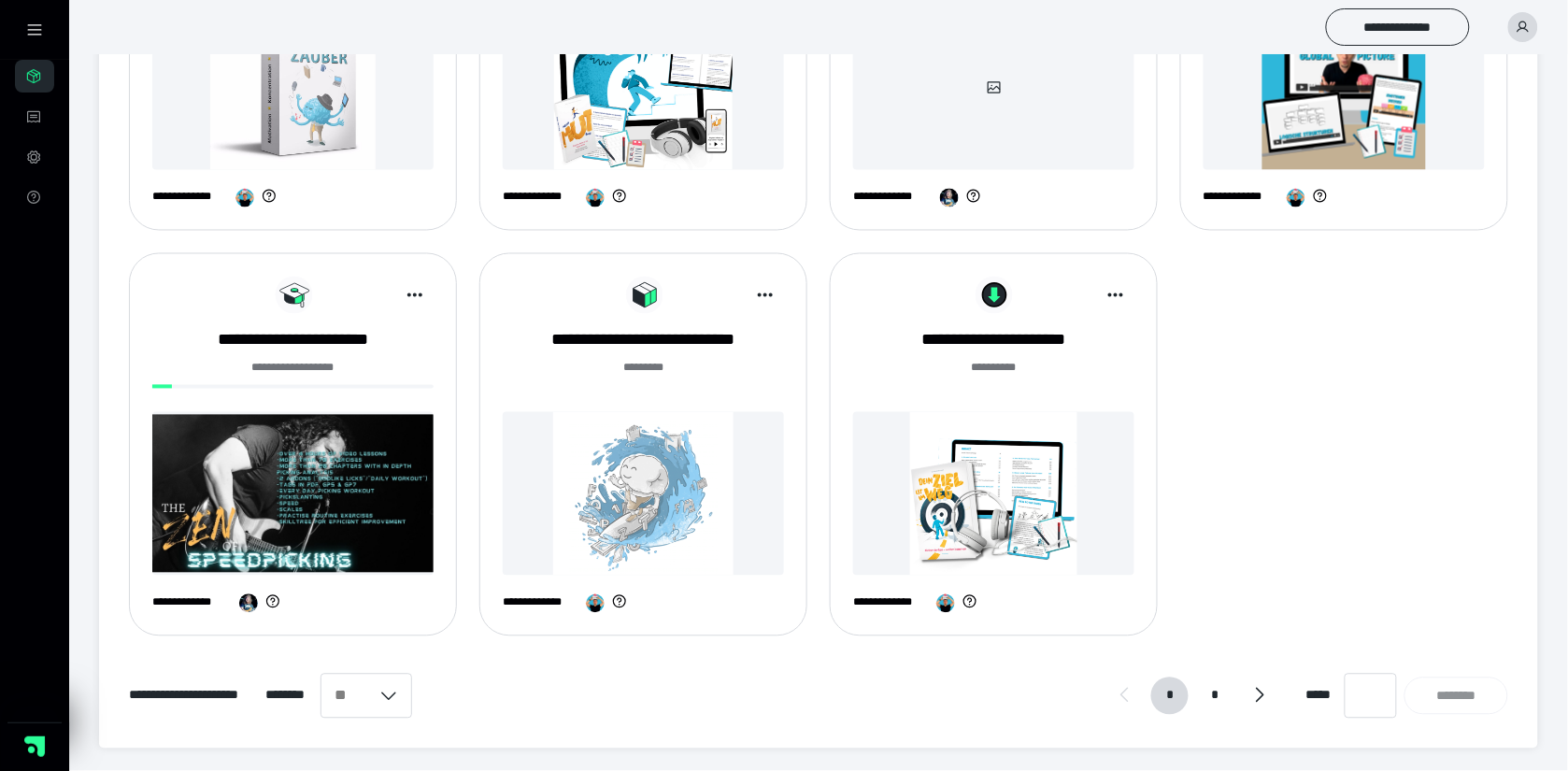click at bounding box center (643, 493) 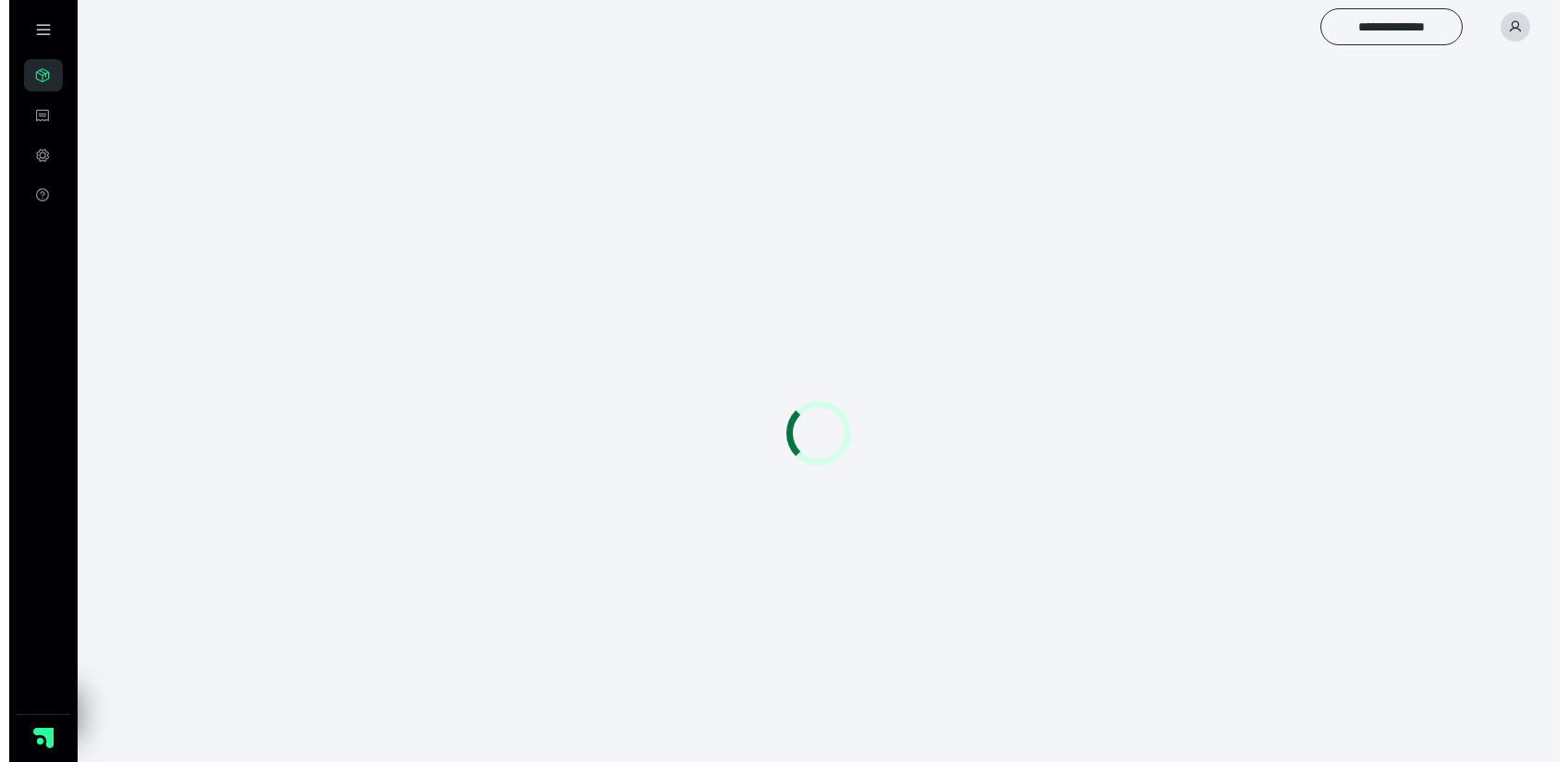 scroll, scrollTop: 0, scrollLeft: 0, axis: both 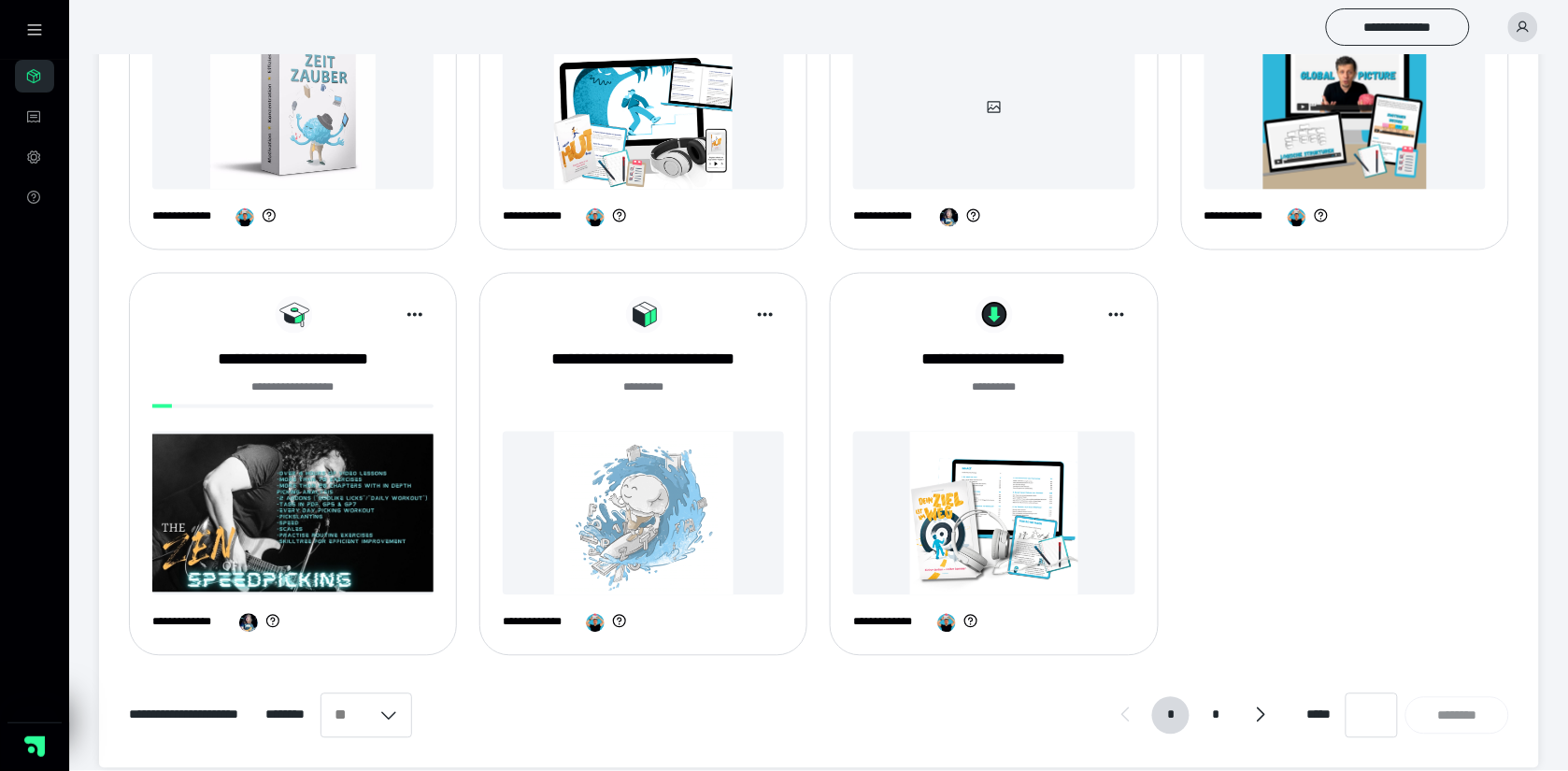 drag, startPoint x: 1225, startPoint y: 694, endPoint x: 905, endPoint y: 717, distance: 320.8255 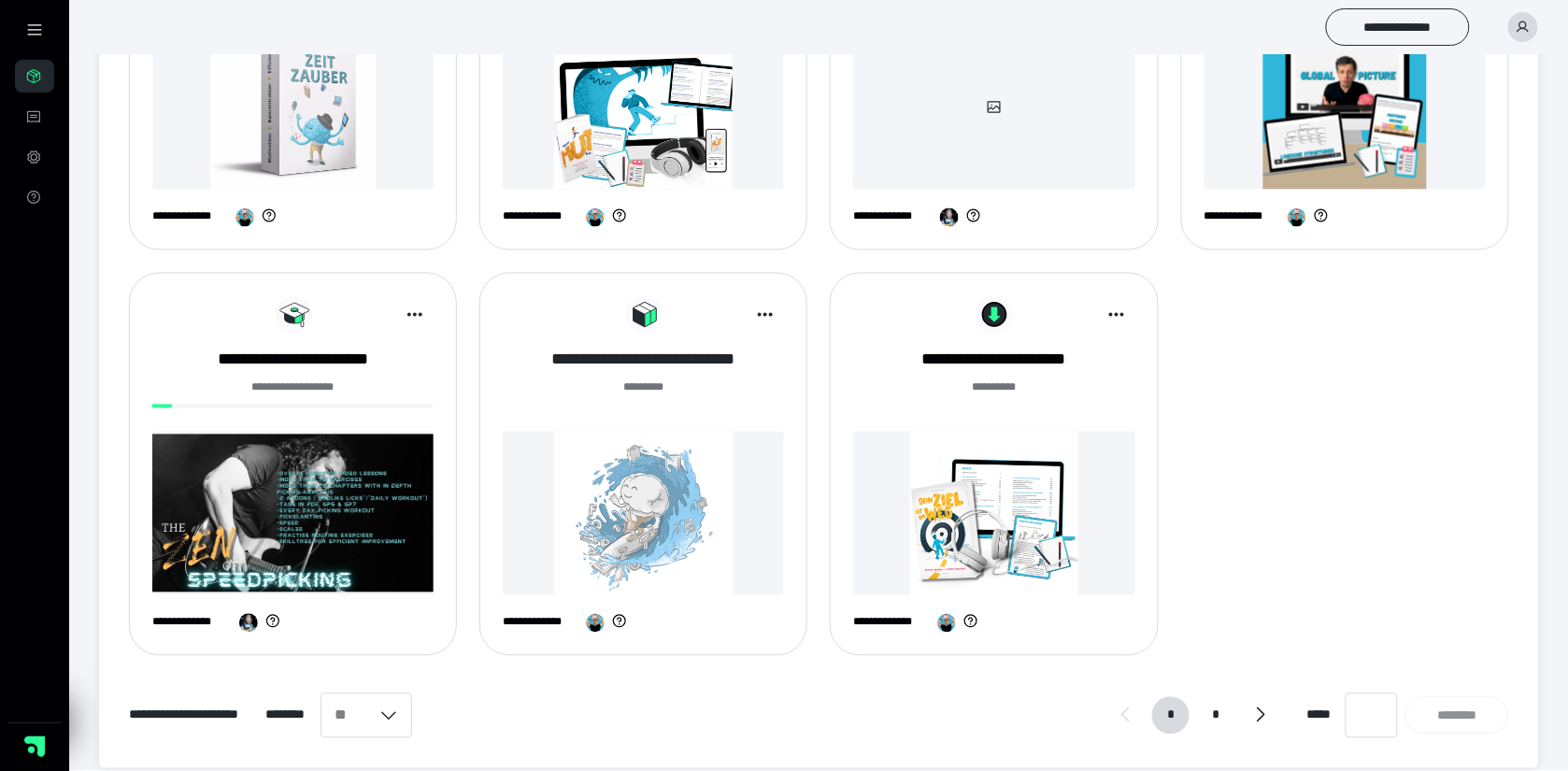 drag, startPoint x: 1220, startPoint y: 708, endPoint x: 651, endPoint y: 346, distance: 674.39232 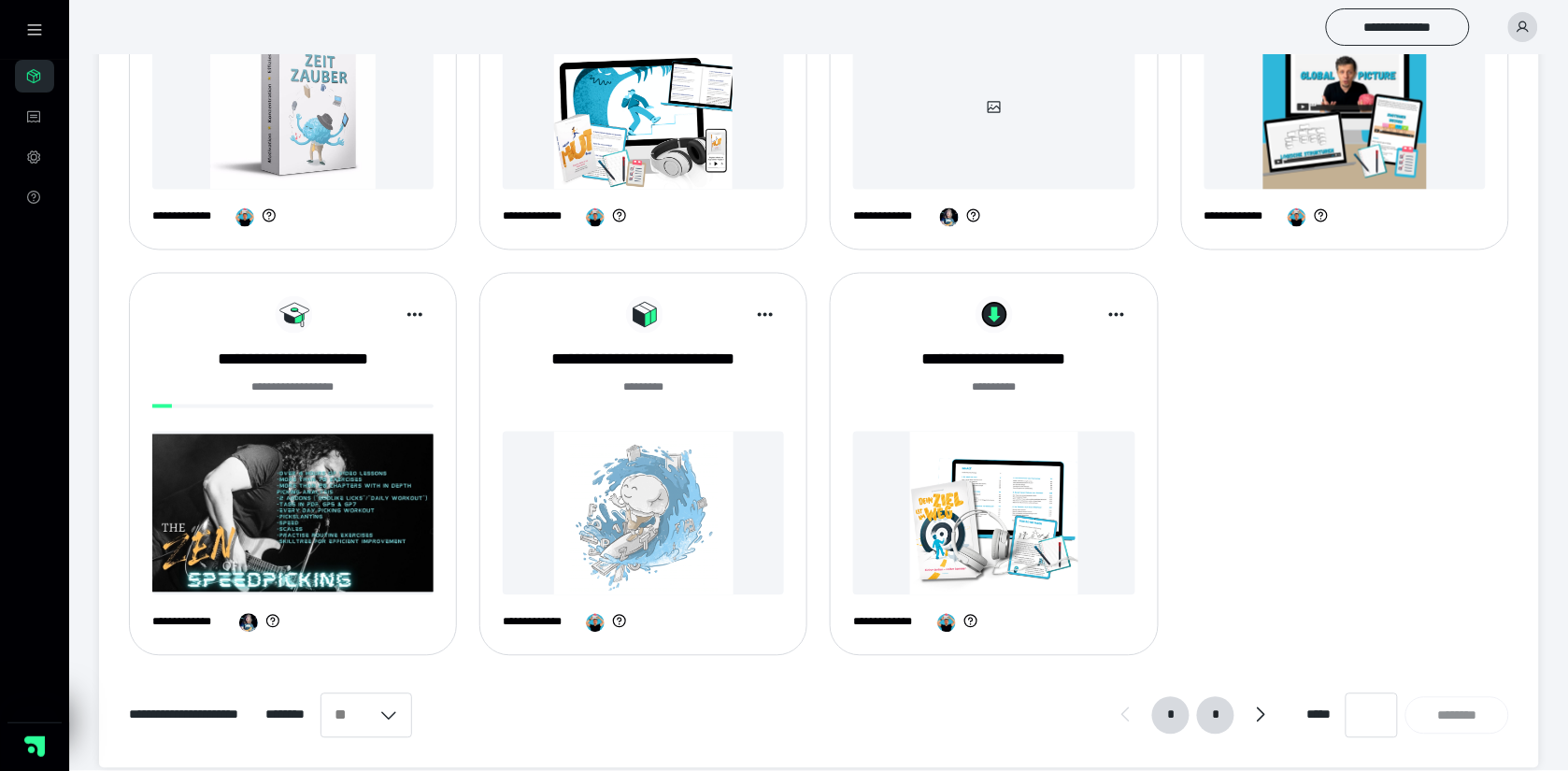 click on "*" at bounding box center [1216, 716] 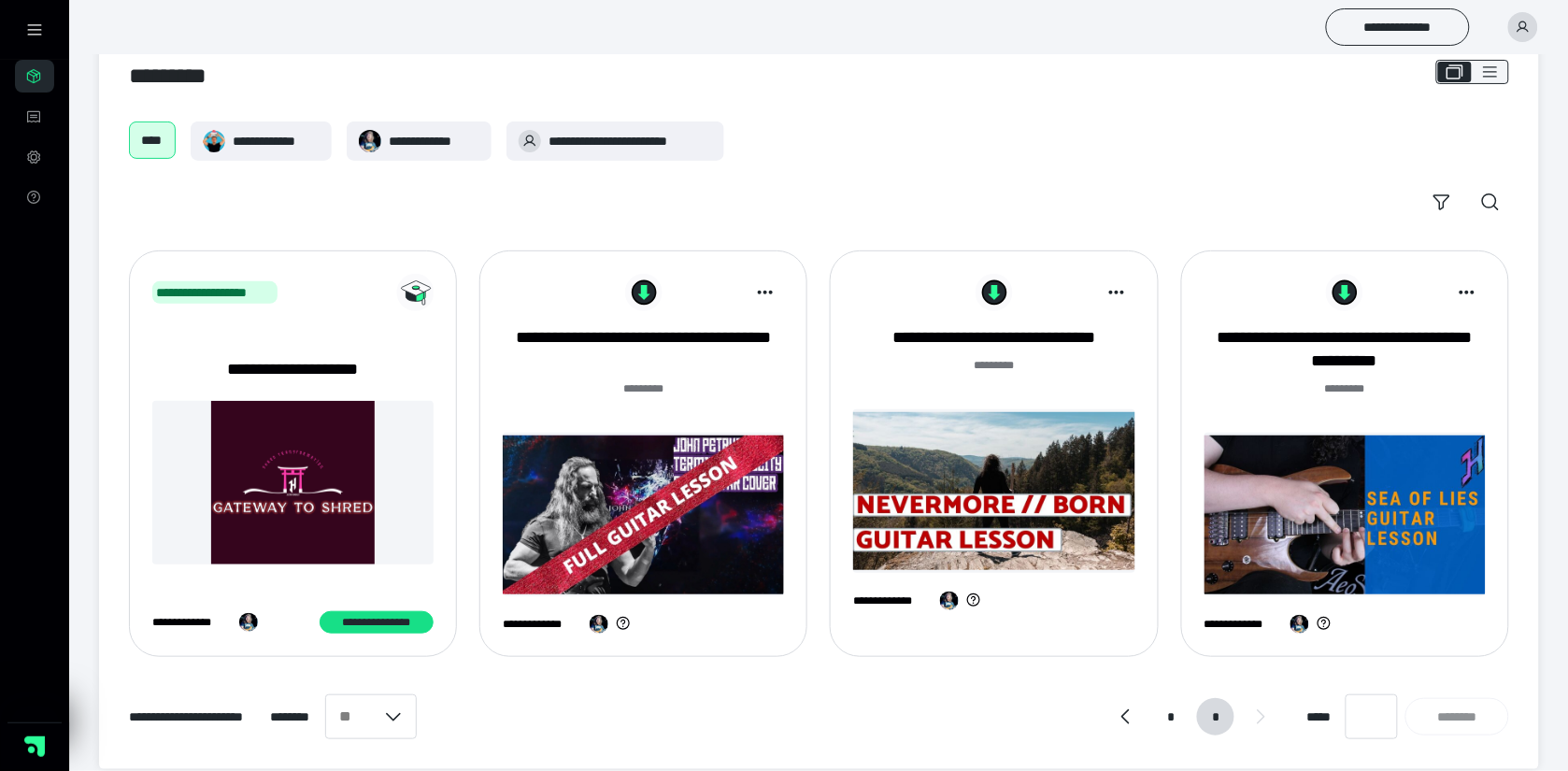 scroll, scrollTop: 54, scrollLeft: 0, axis: vertical 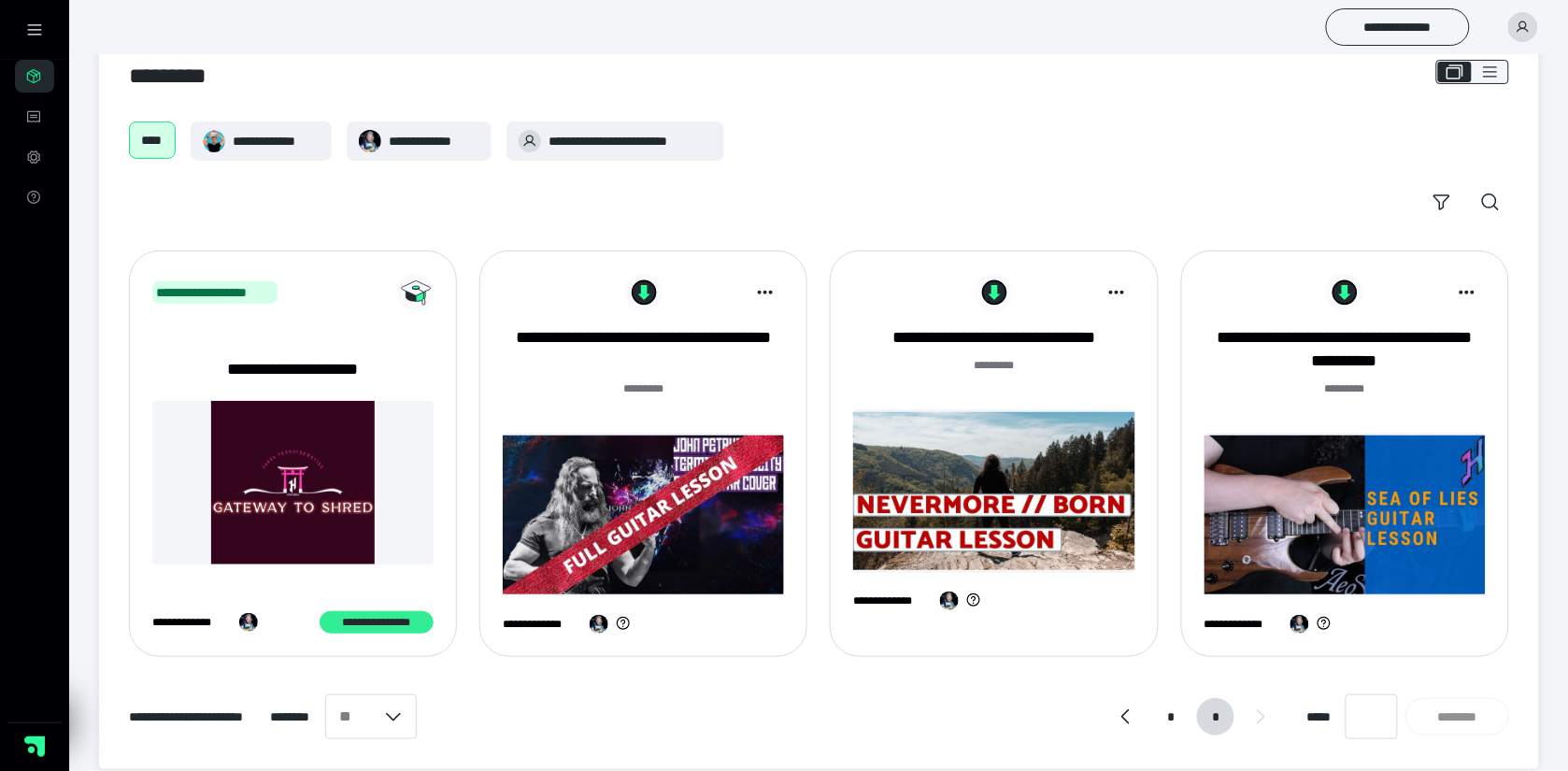 click on "**********" at bounding box center (377, 622) 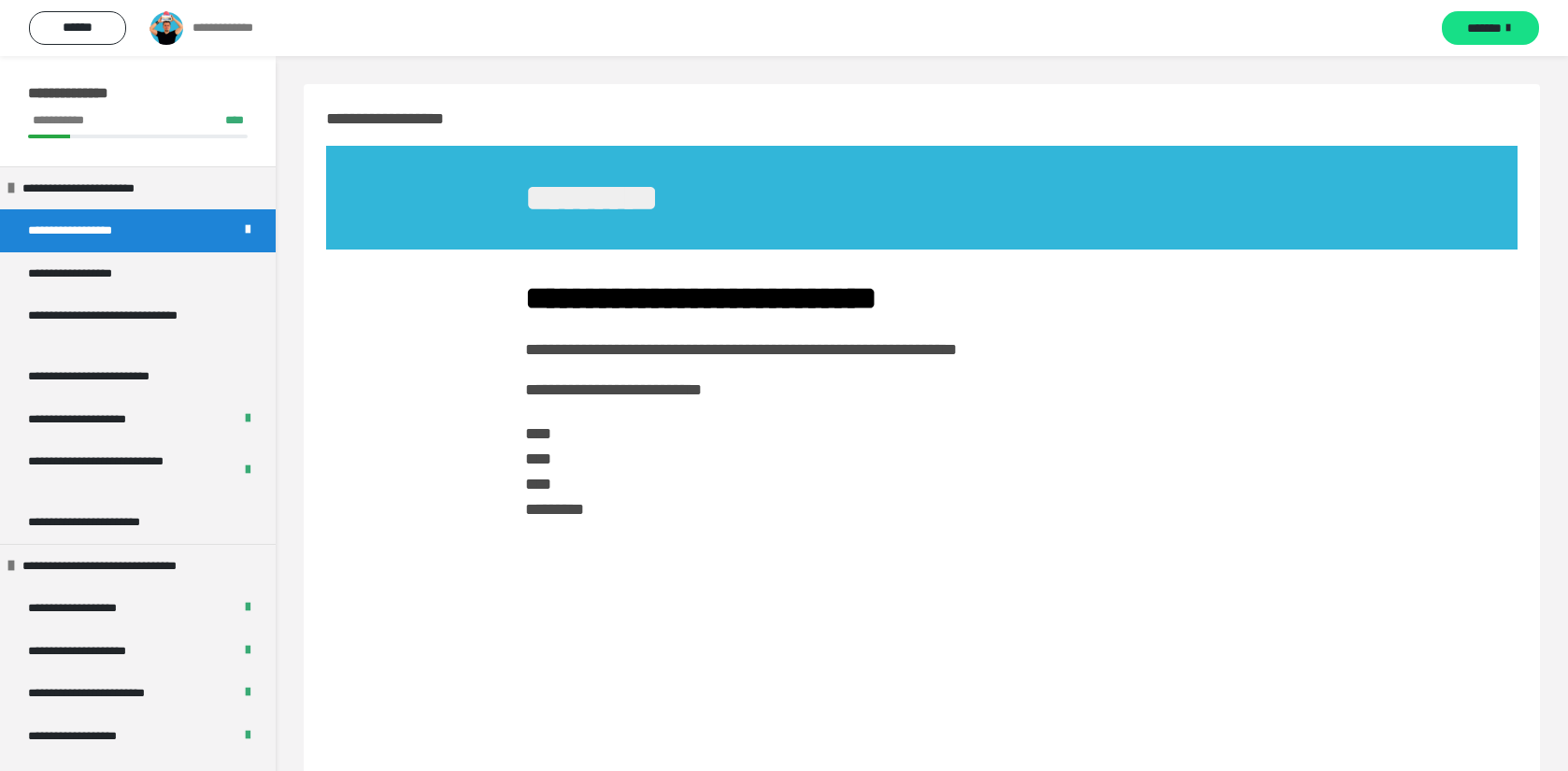 scroll, scrollTop: 0, scrollLeft: 0, axis: both 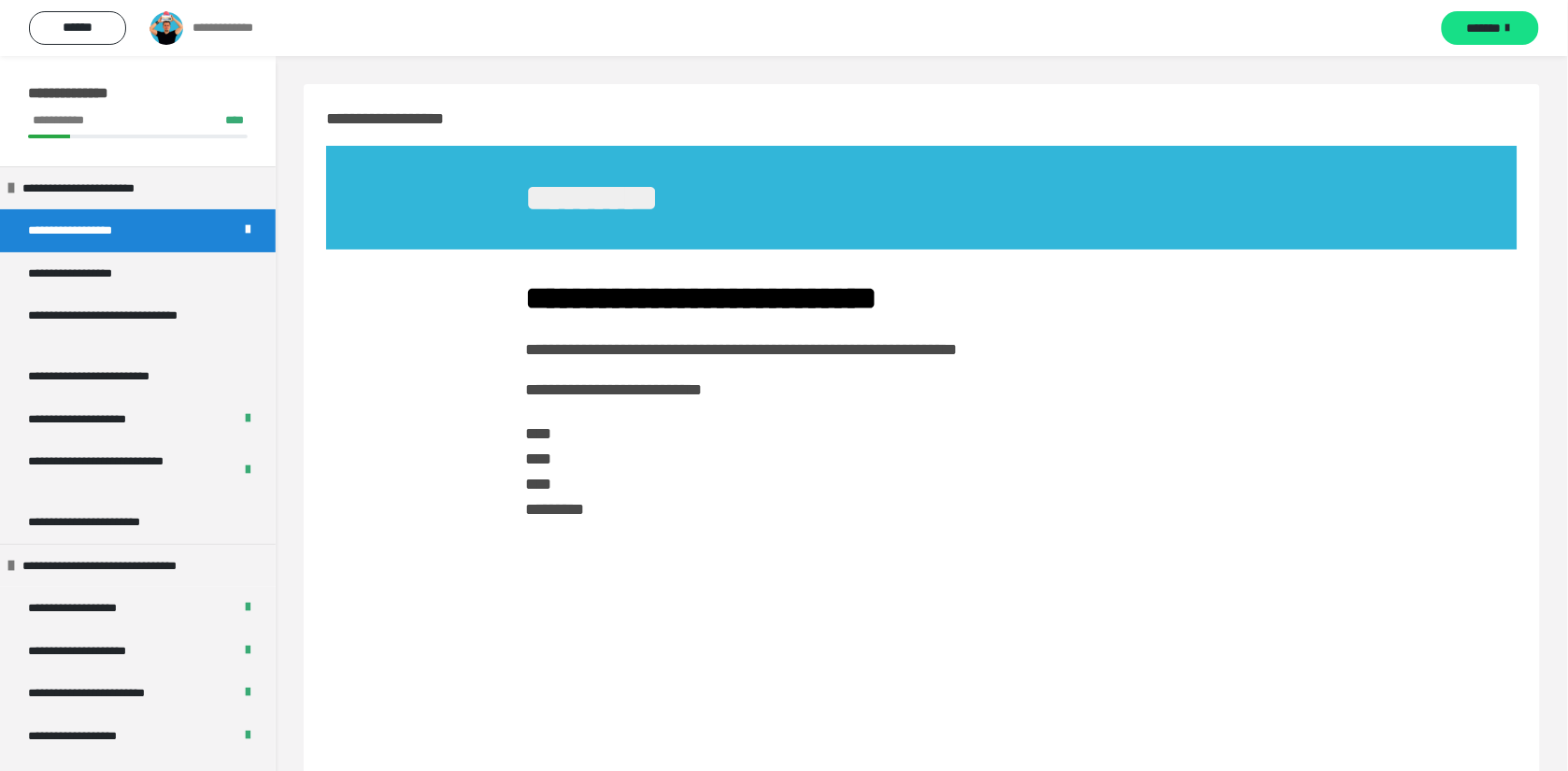 click on "**********" at bounding box center [88, 230] 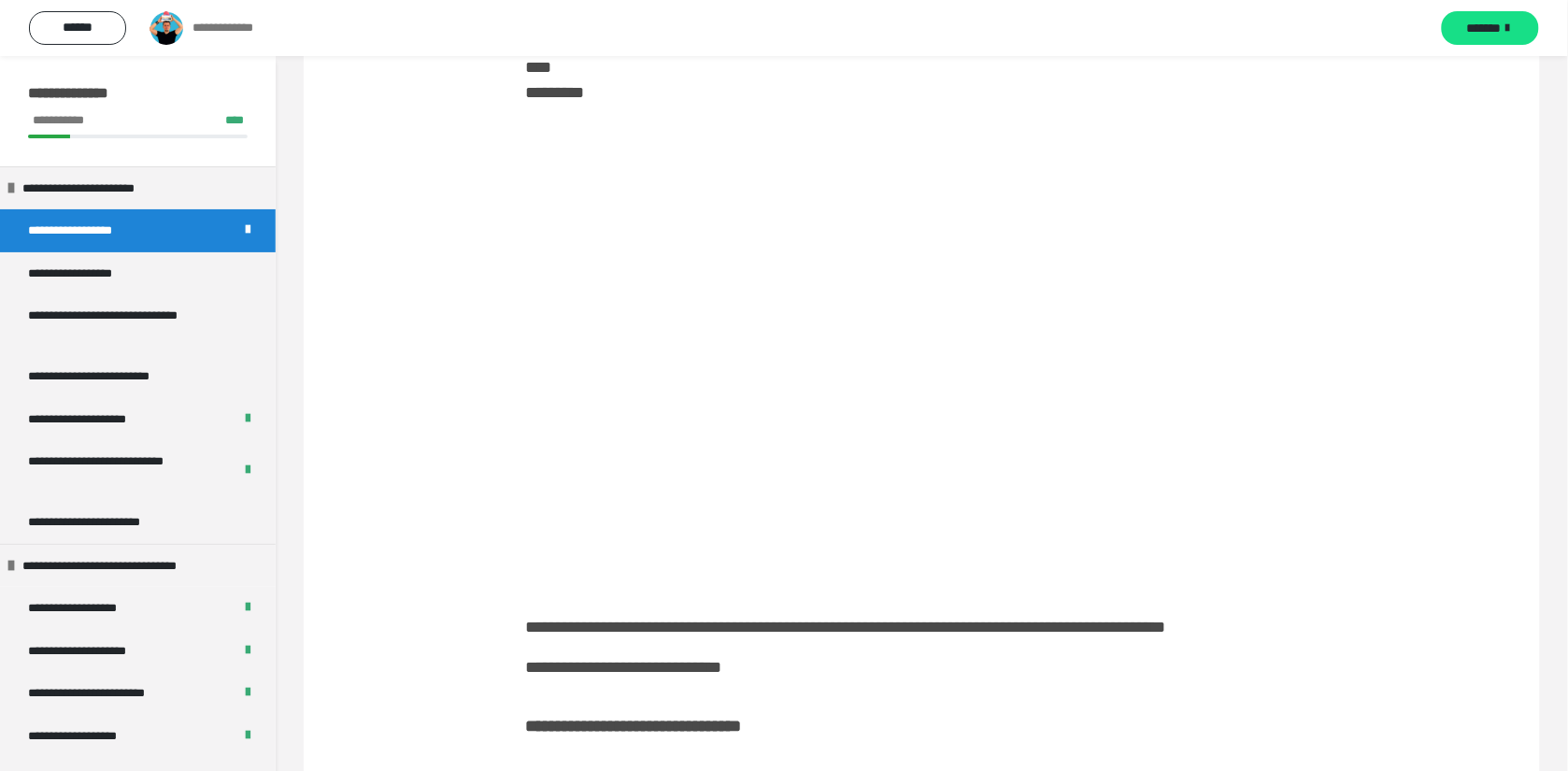 scroll, scrollTop: 408, scrollLeft: 0, axis: vertical 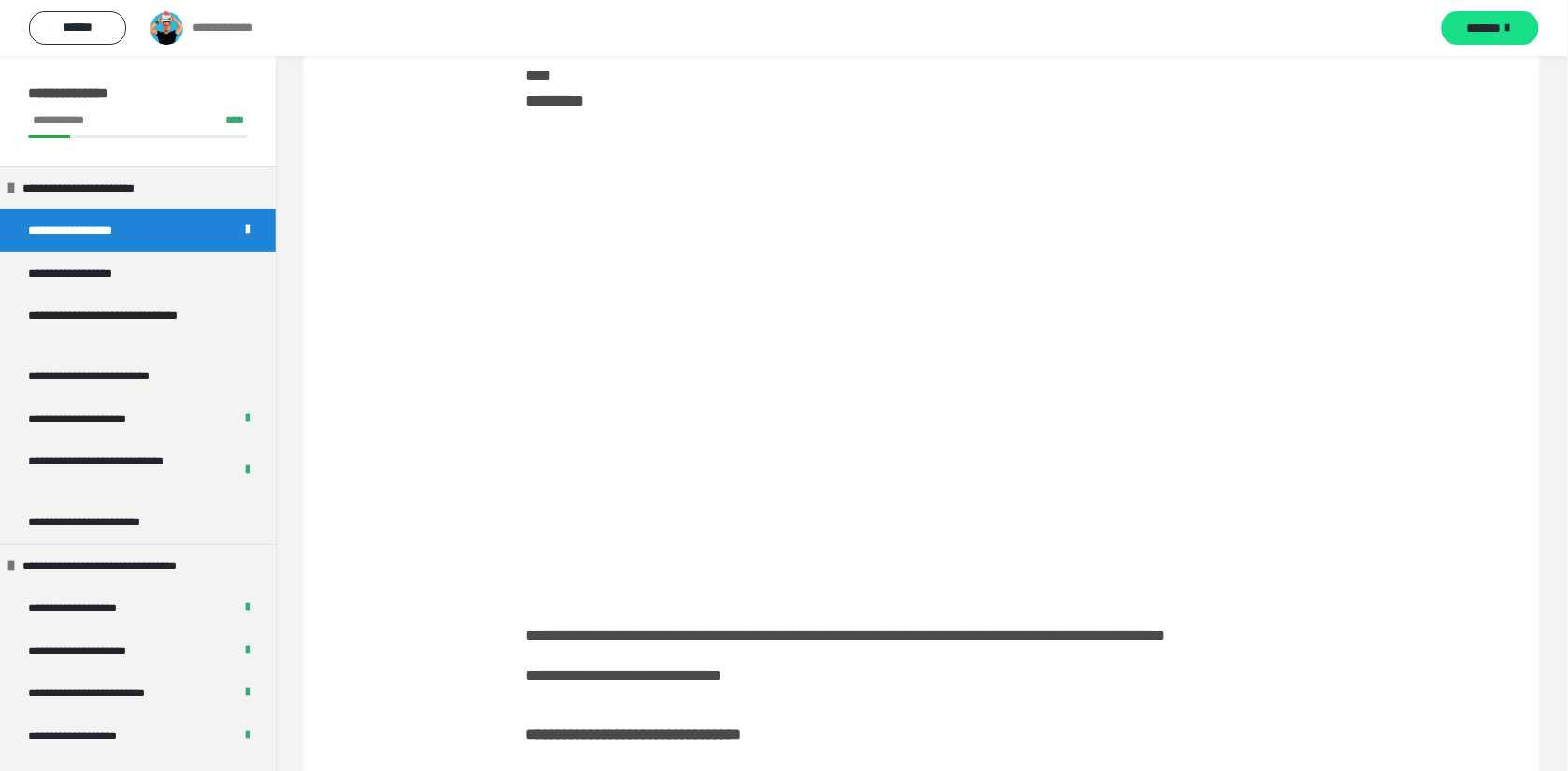 click at bounding box center (921, 682) 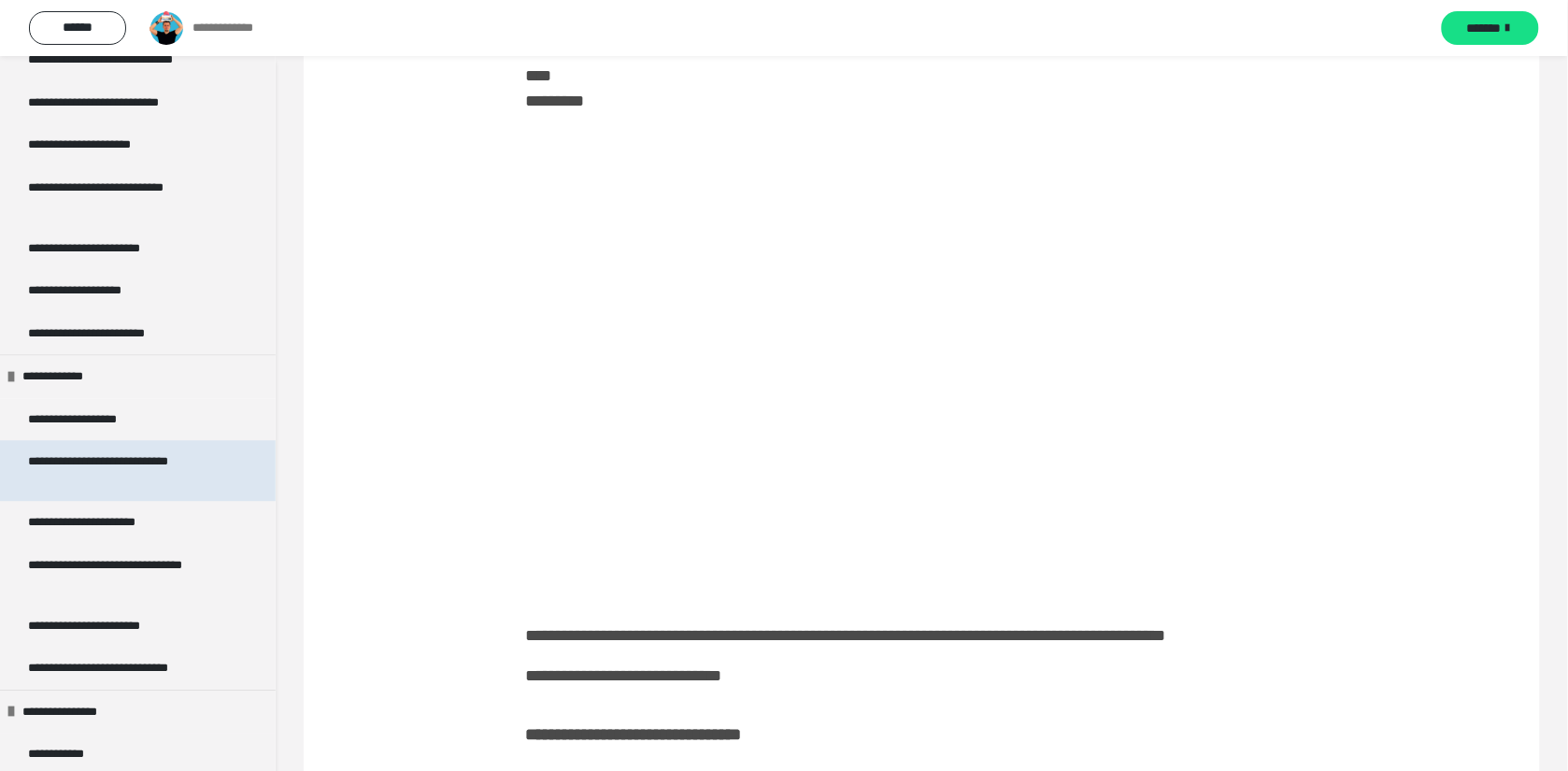 scroll, scrollTop: 1267, scrollLeft: 0, axis: vertical 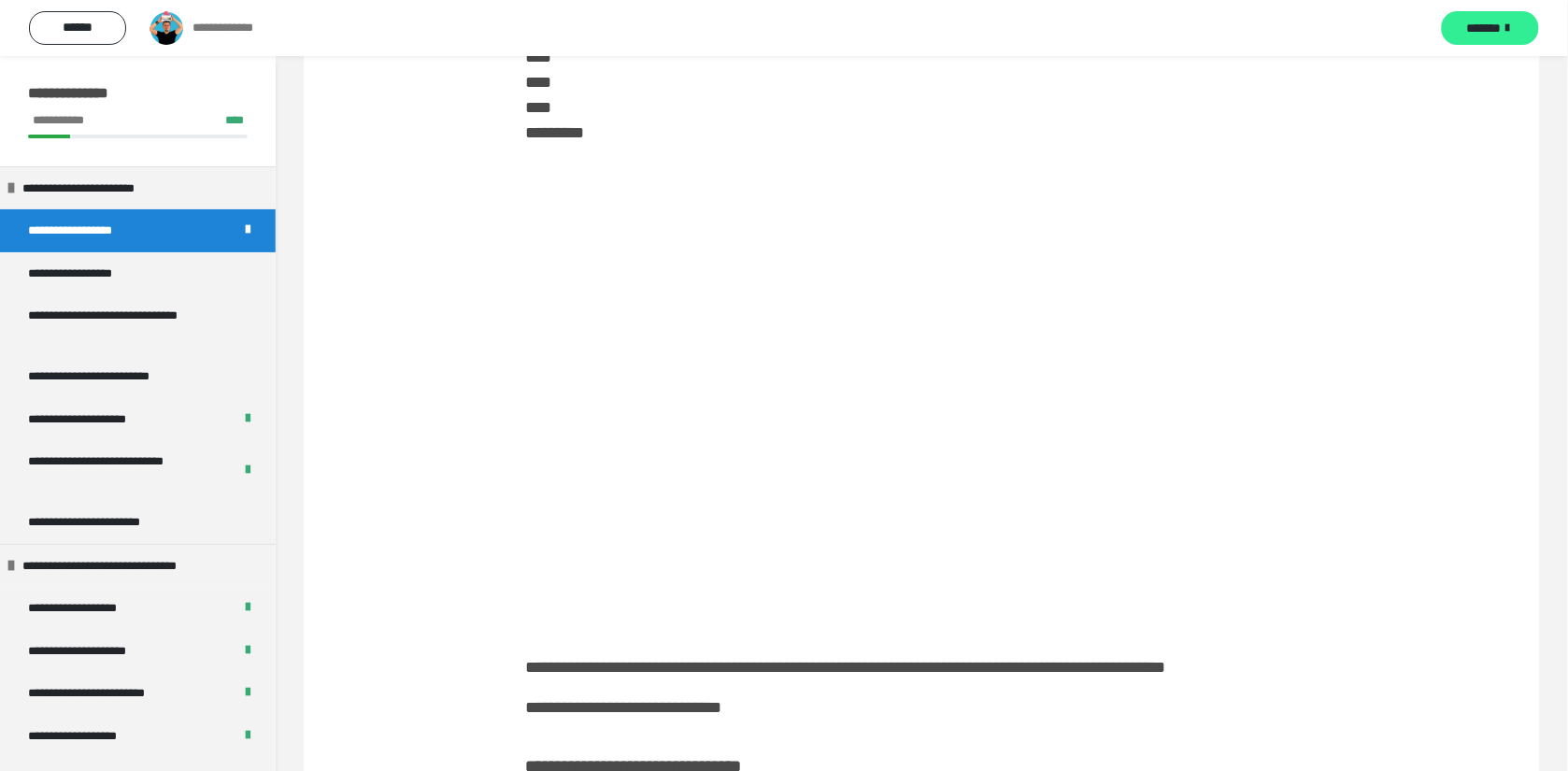 click on "*******" at bounding box center [1484, 28] 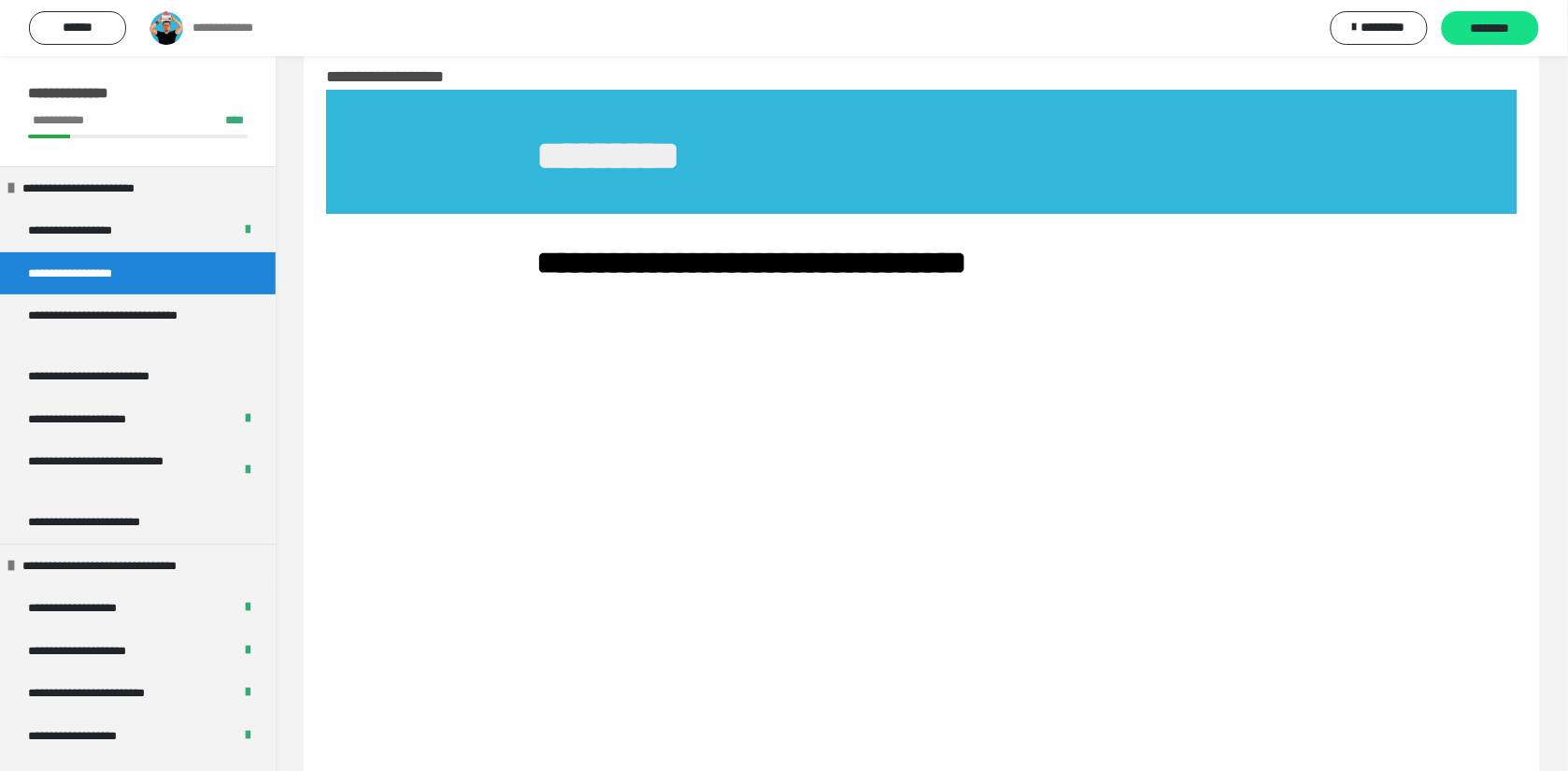 scroll, scrollTop: 0, scrollLeft: 0, axis: both 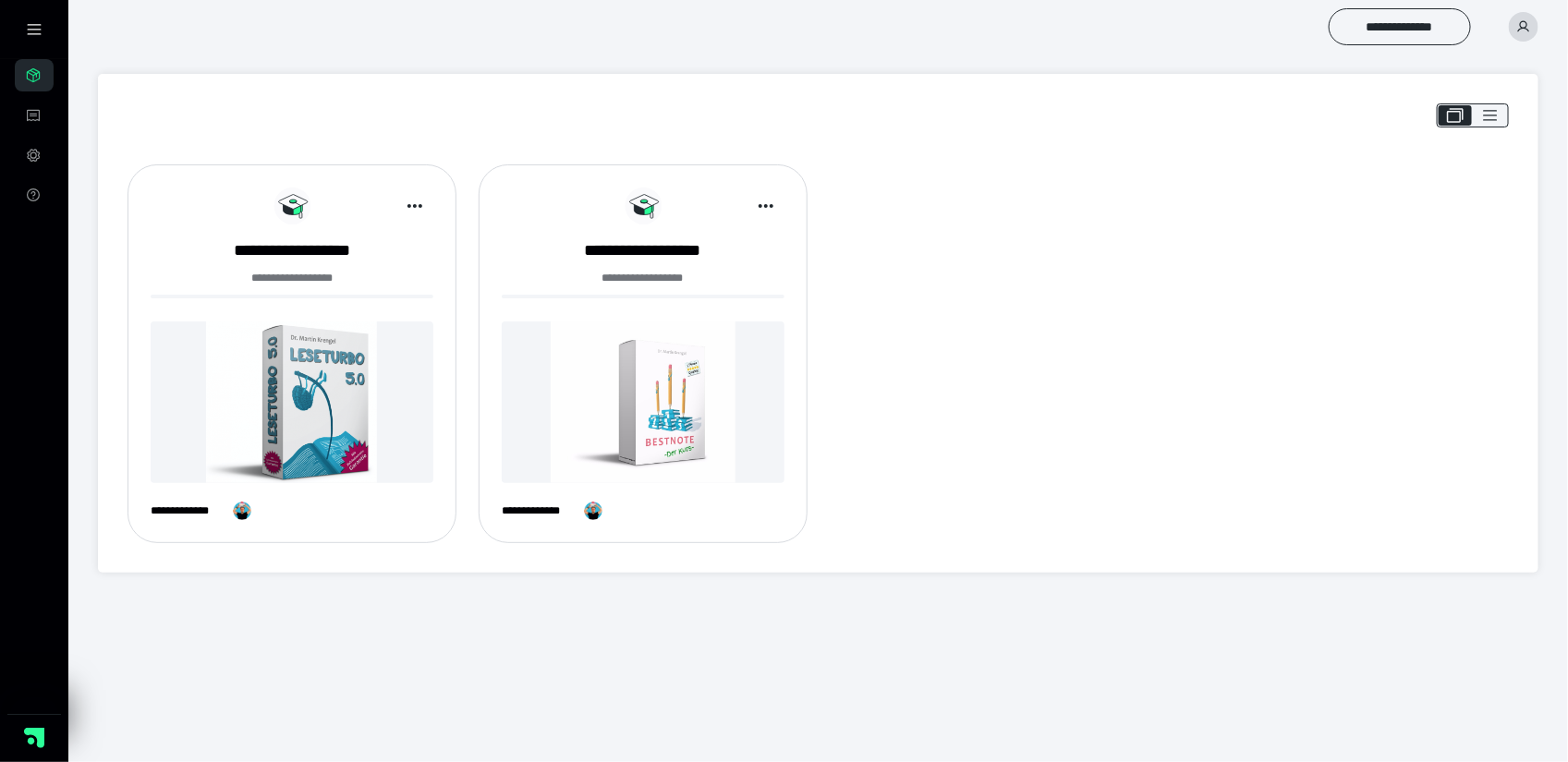 click at bounding box center (818, 119) 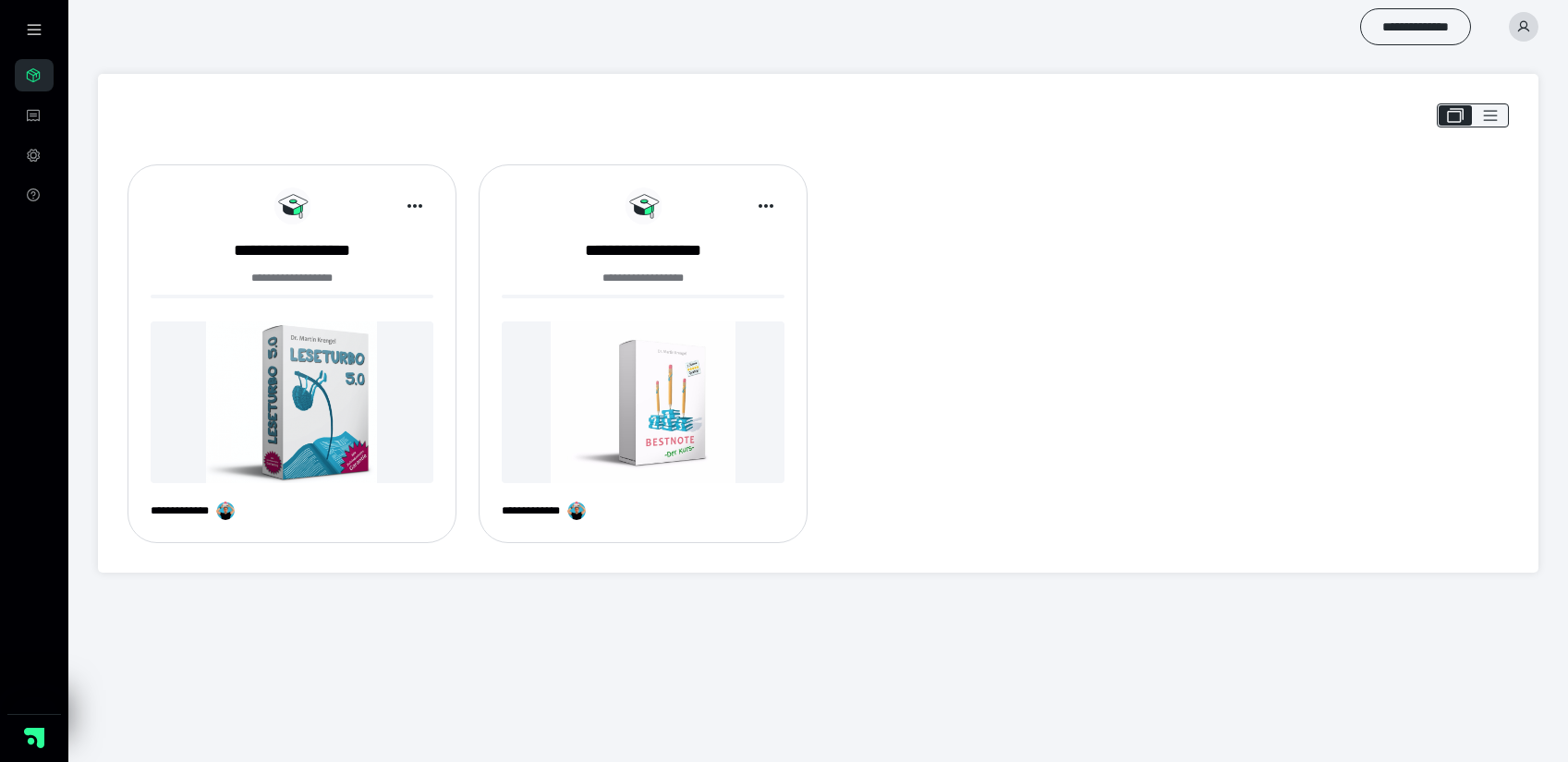scroll, scrollTop: 0, scrollLeft: 0, axis: both 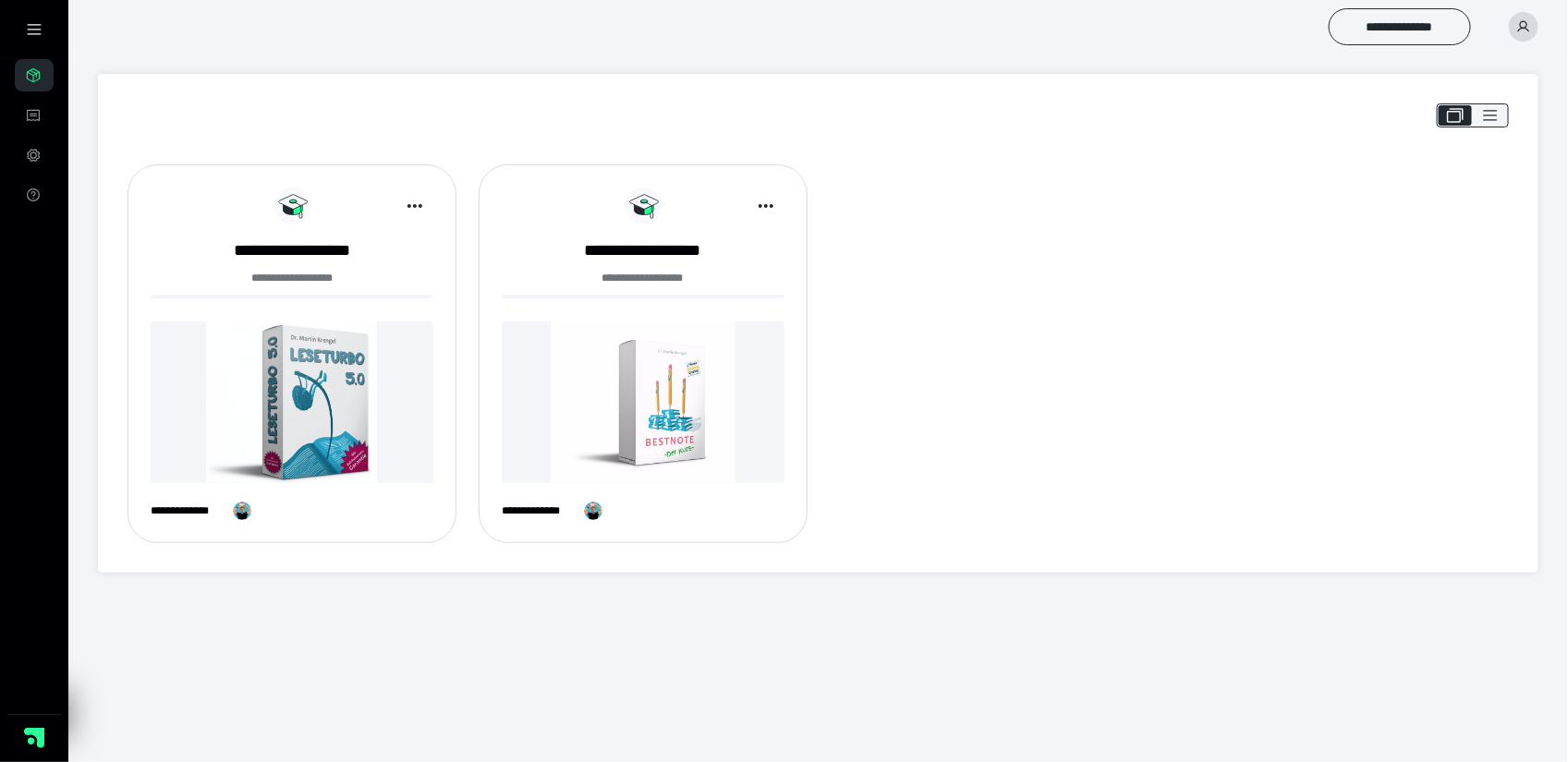click at bounding box center (643, 402) 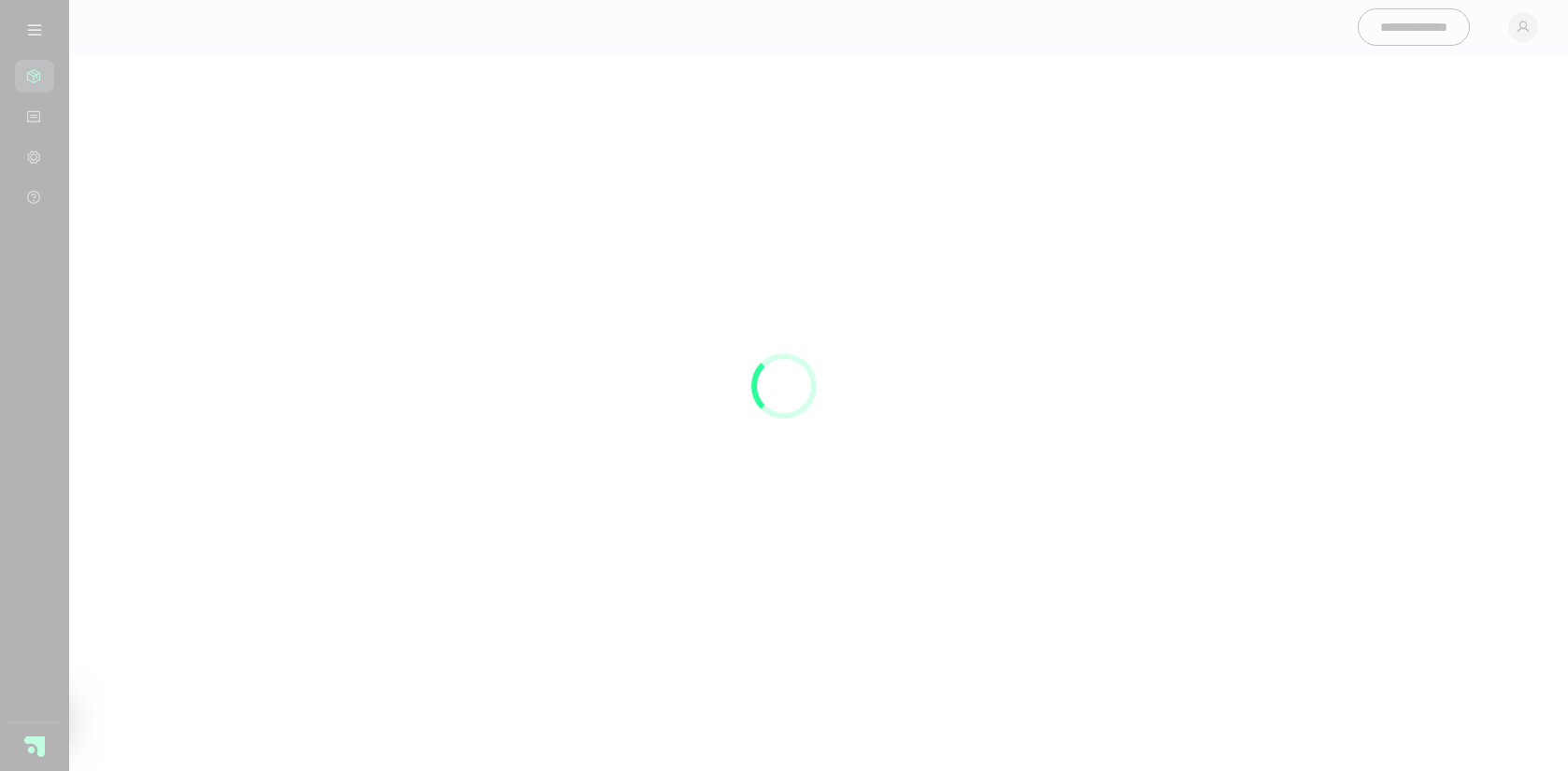 scroll, scrollTop: 0, scrollLeft: 0, axis: both 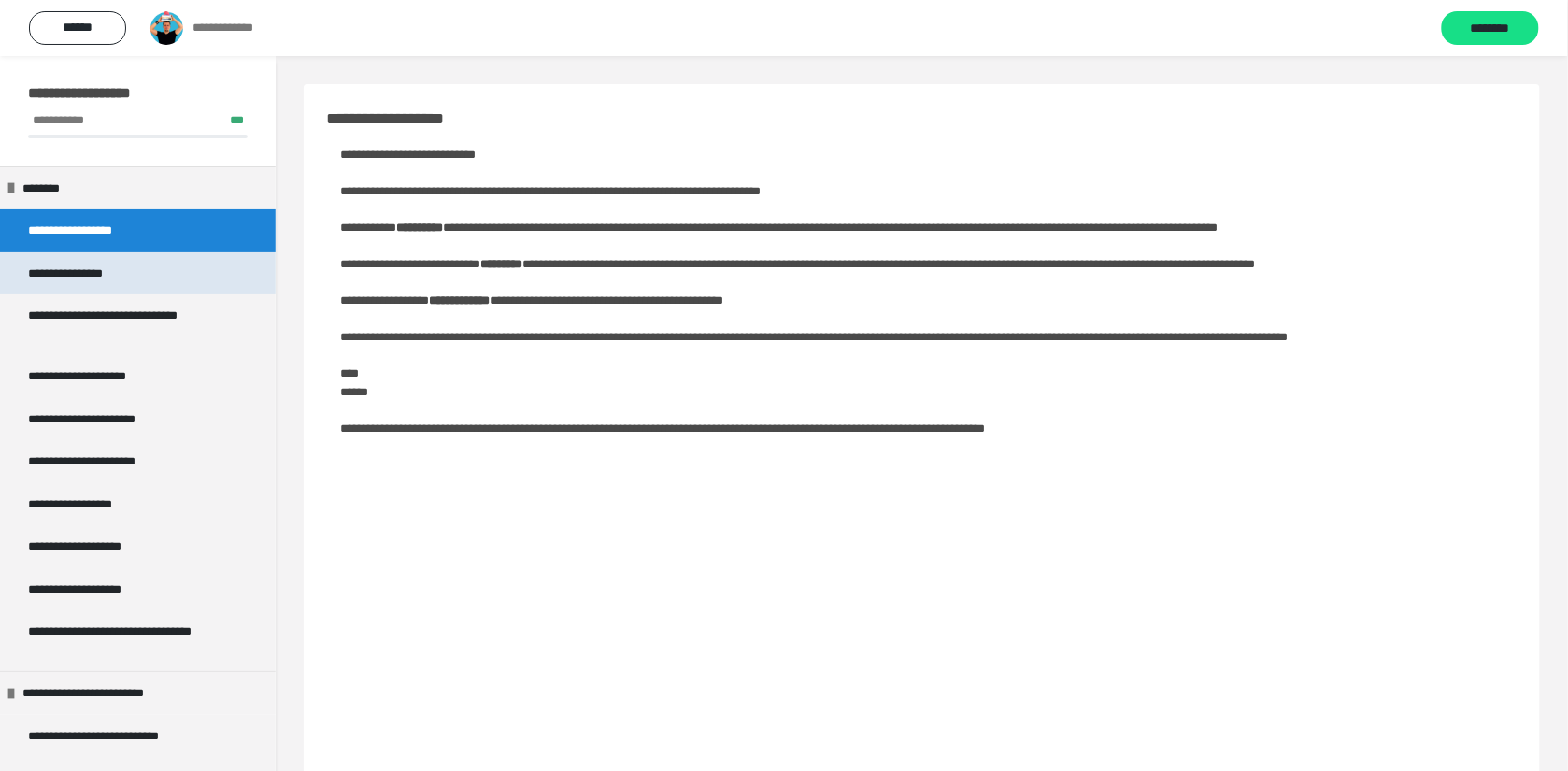 click on "**********" at bounding box center [76, 273] 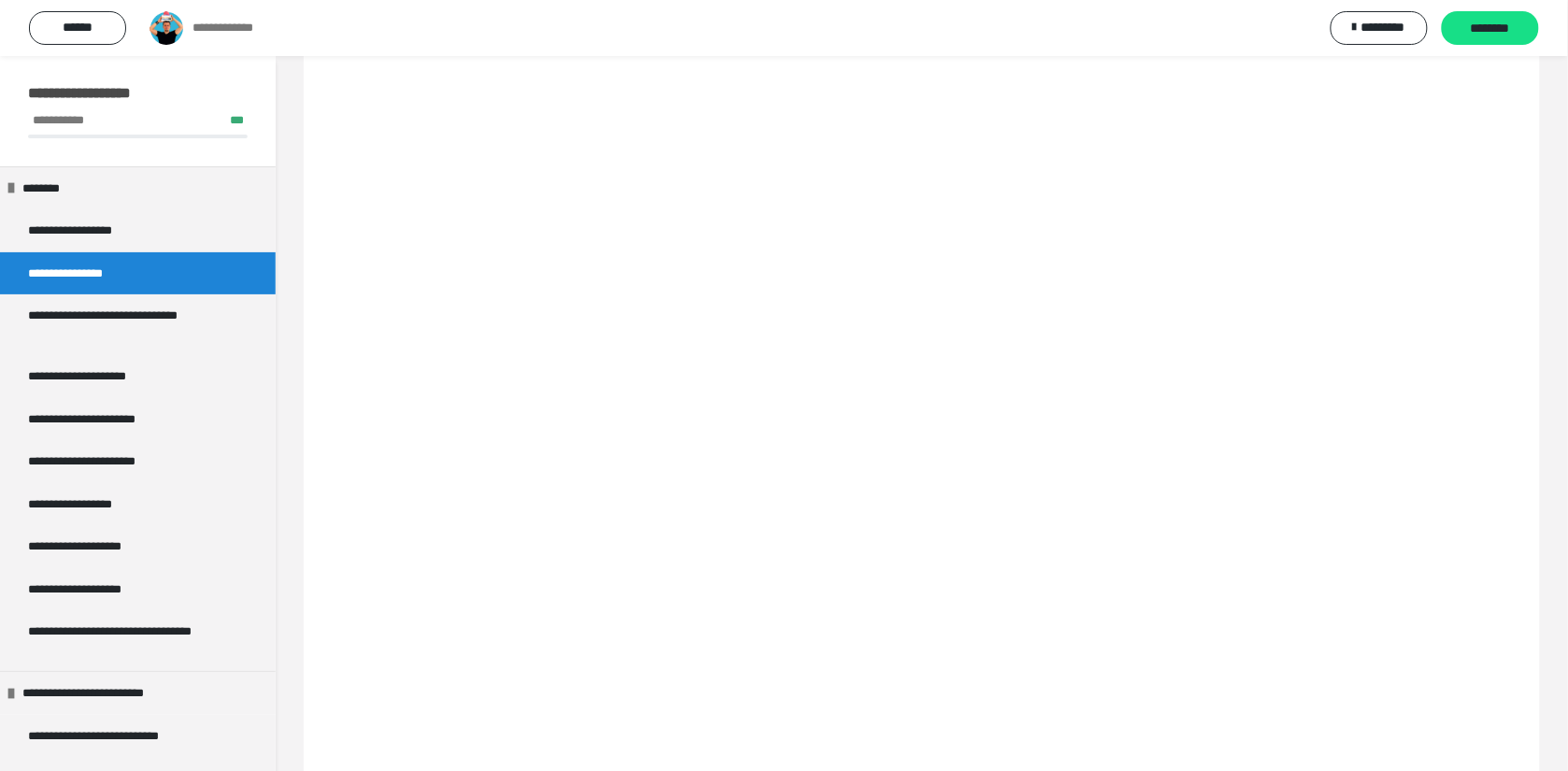 scroll, scrollTop: 615, scrollLeft: 0, axis: vertical 